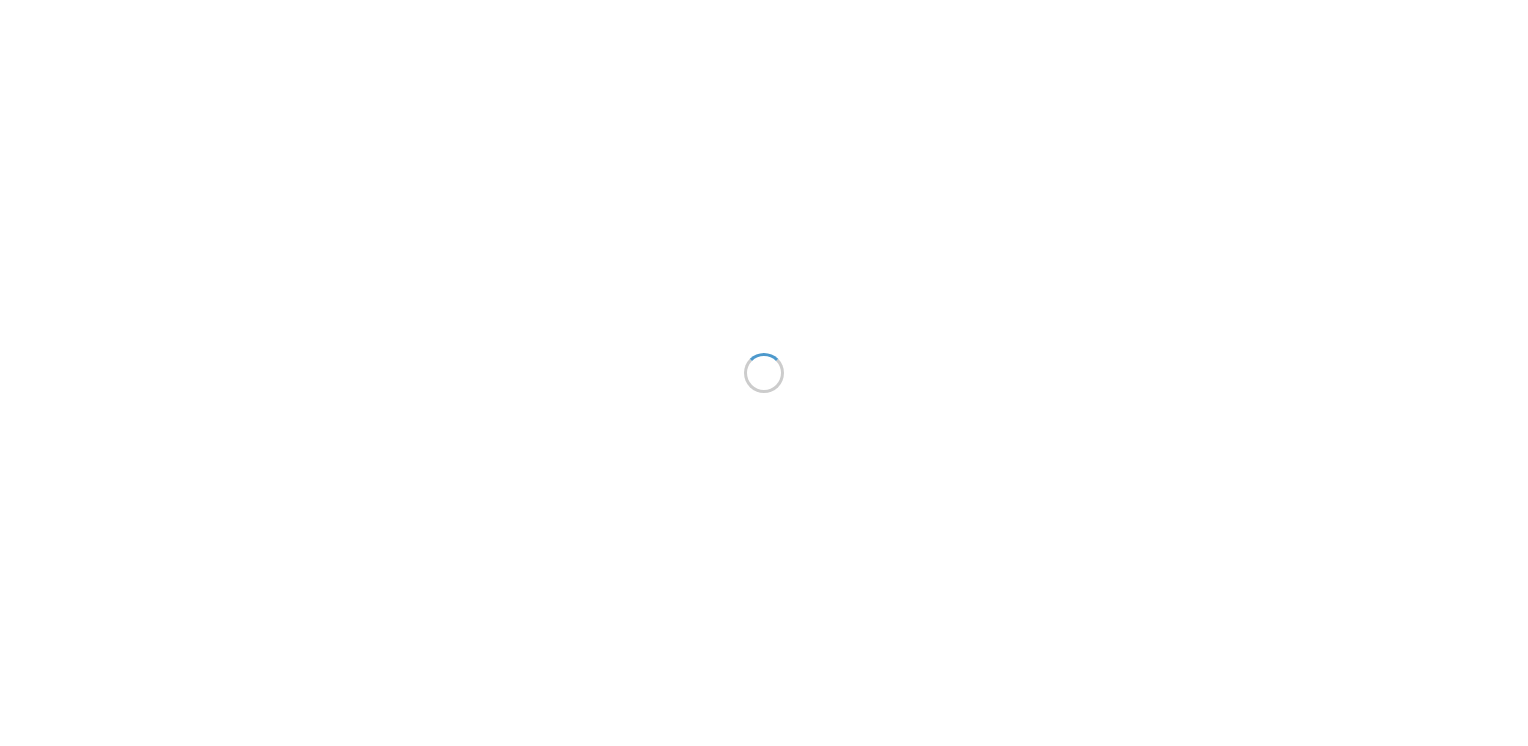 scroll, scrollTop: 0, scrollLeft: 0, axis: both 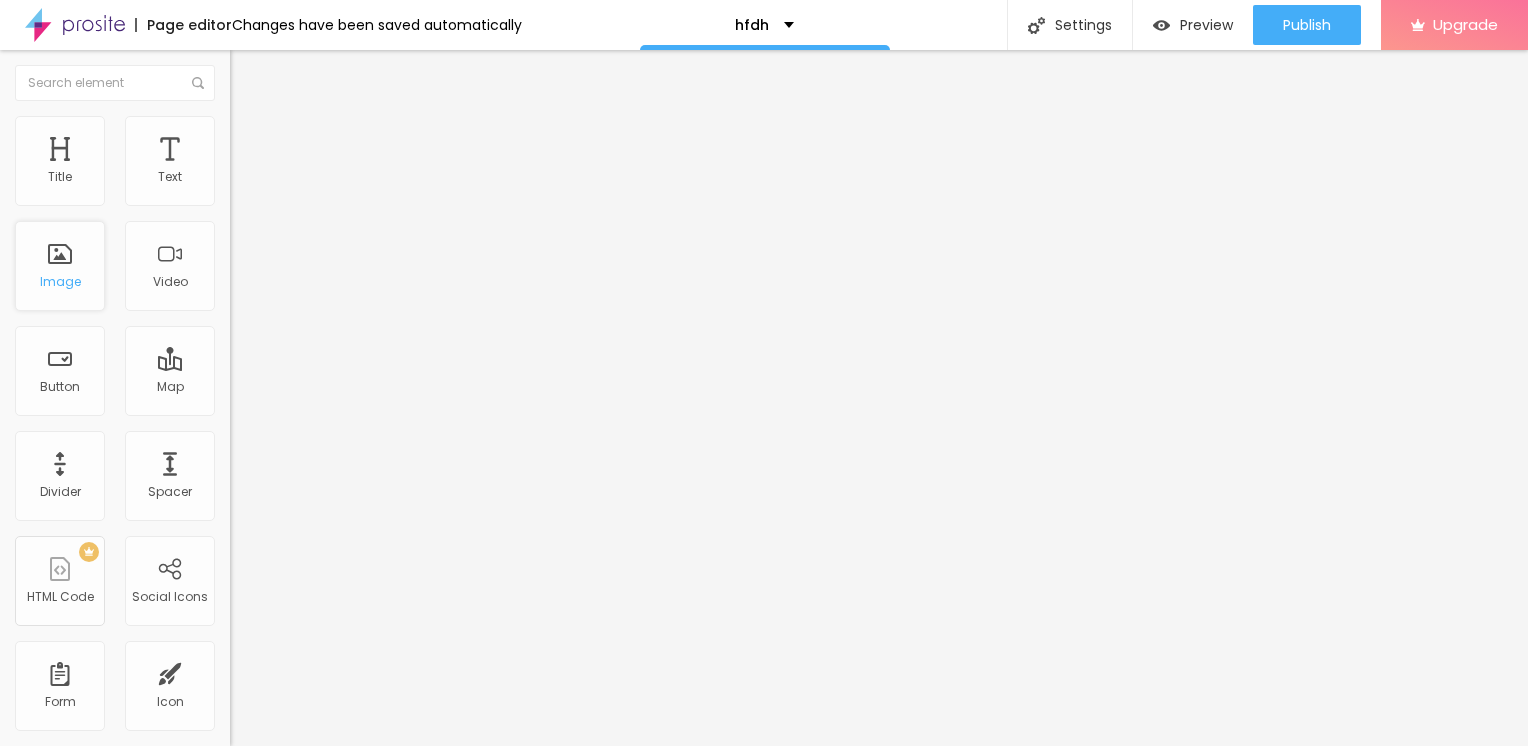 click on "Image" at bounding box center [60, 282] 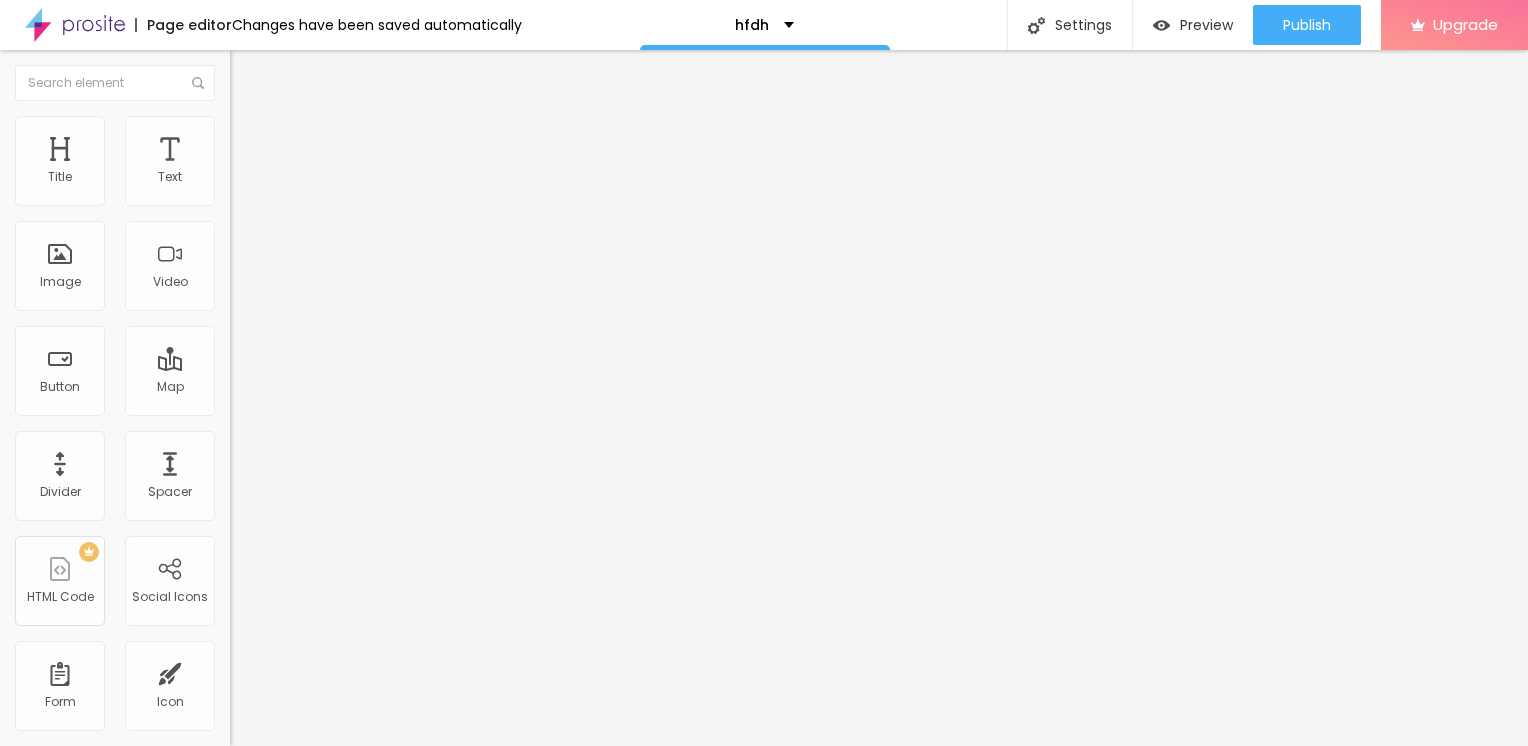 click at bounding box center [350, 192] 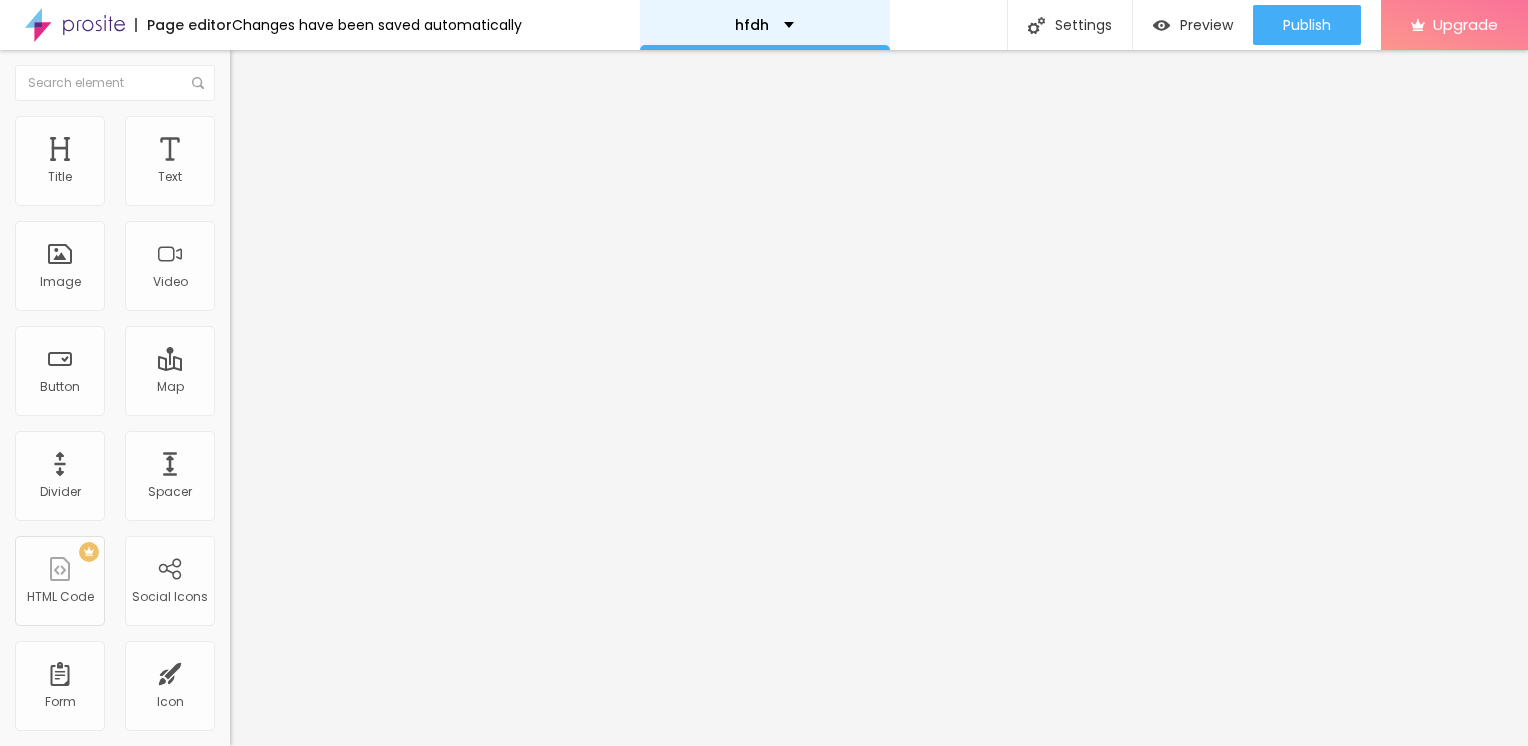click on "hfdh" at bounding box center [764, 25] 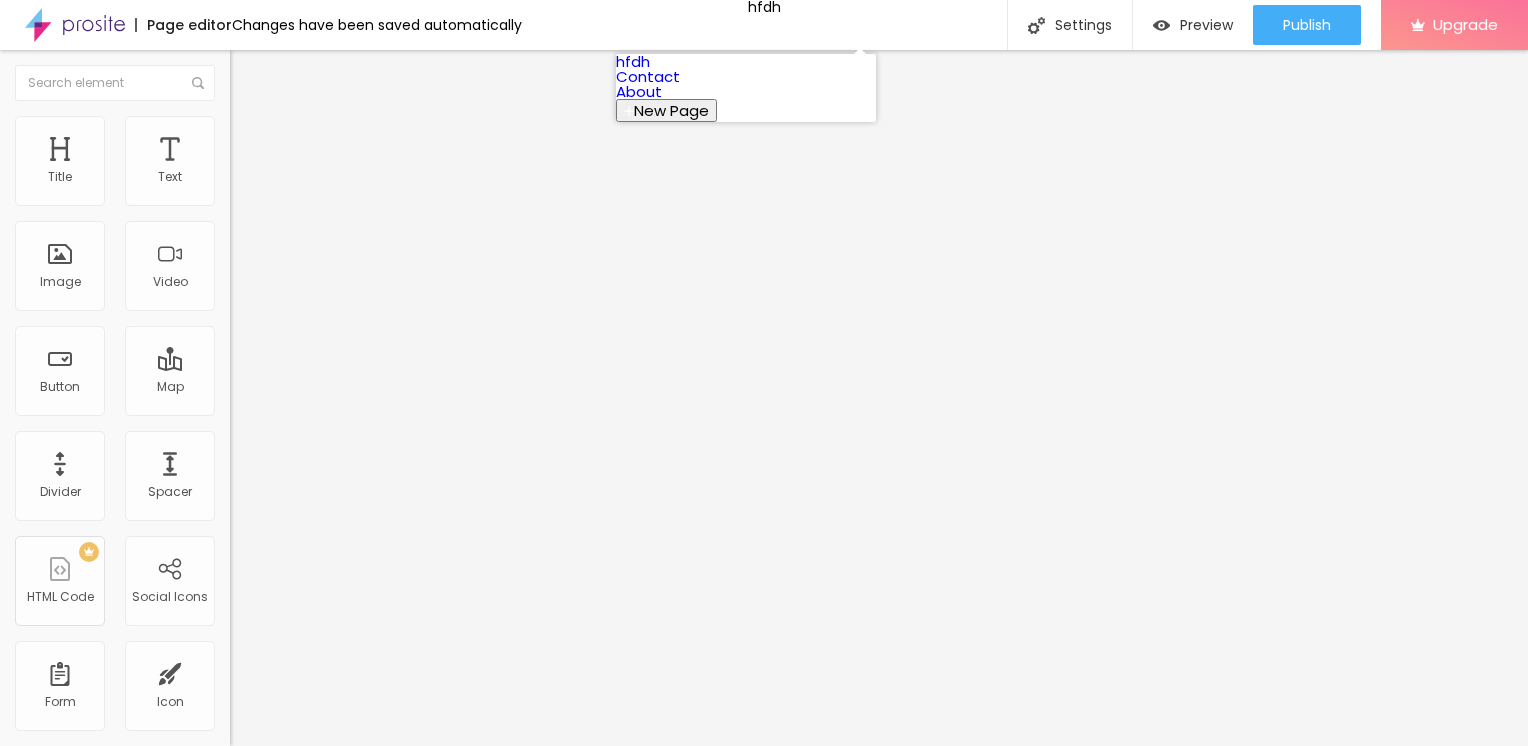 click on "hfdh" at bounding box center [633, 61] 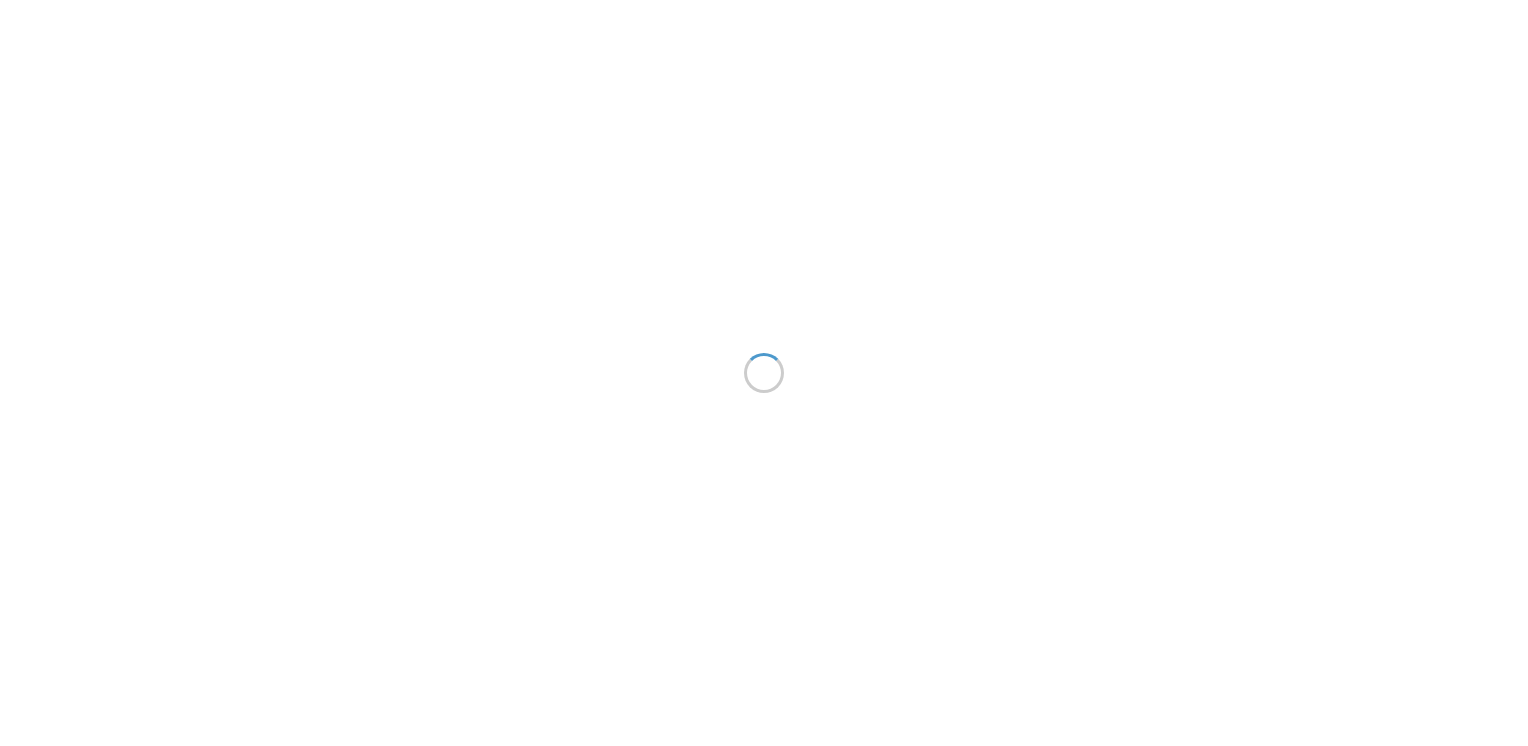 scroll, scrollTop: 0, scrollLeft: 0, axis: both 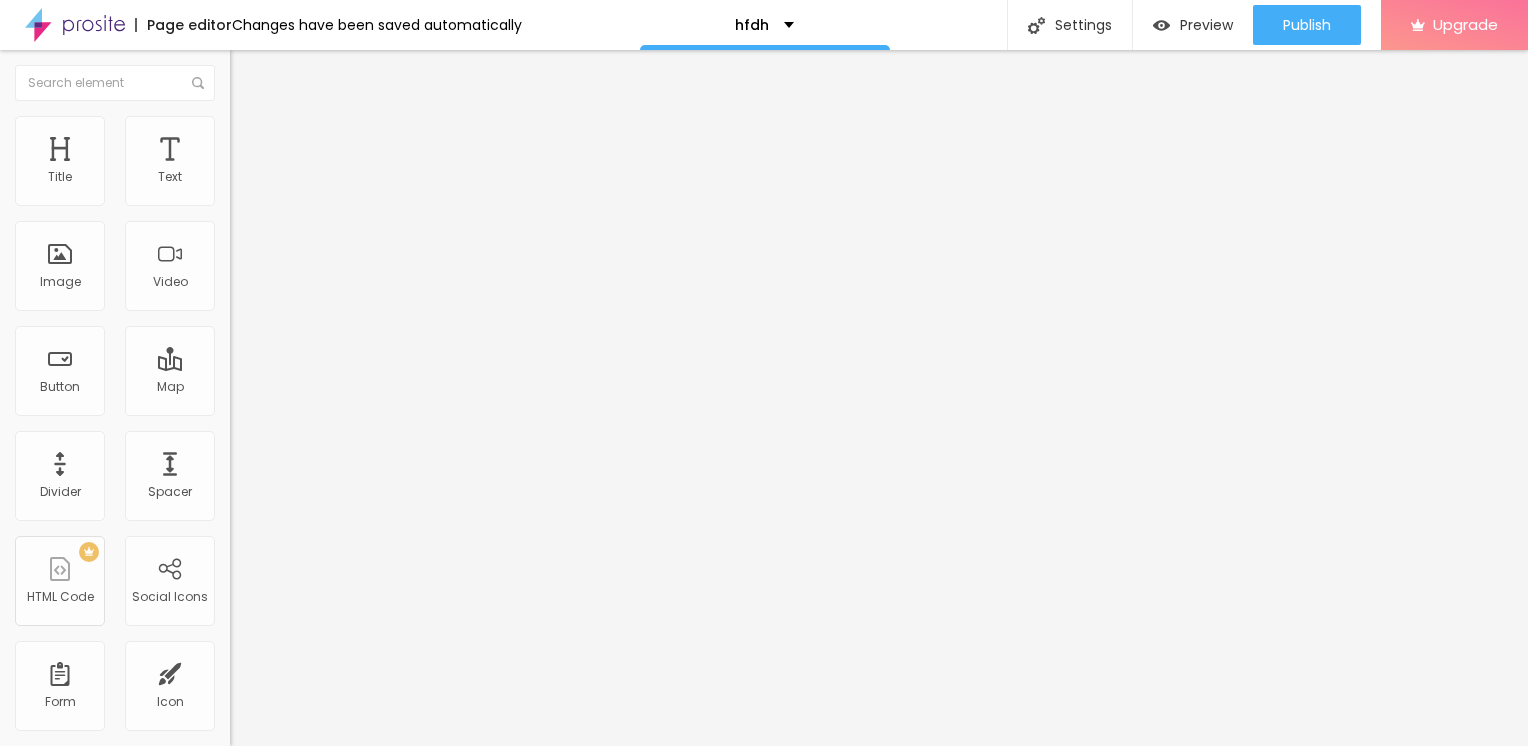 click on "Page editor" at bounding box center (183, 25) 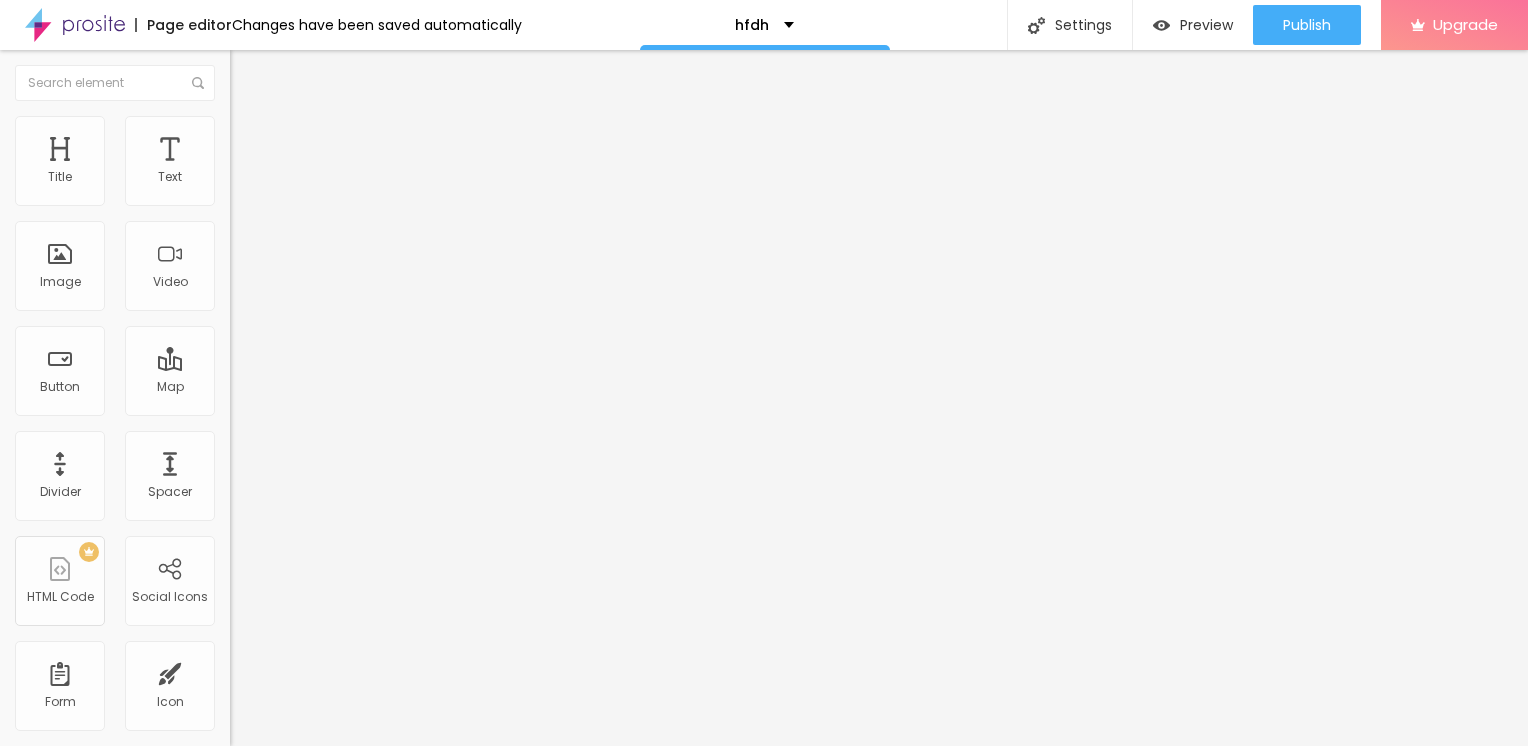type on "95" 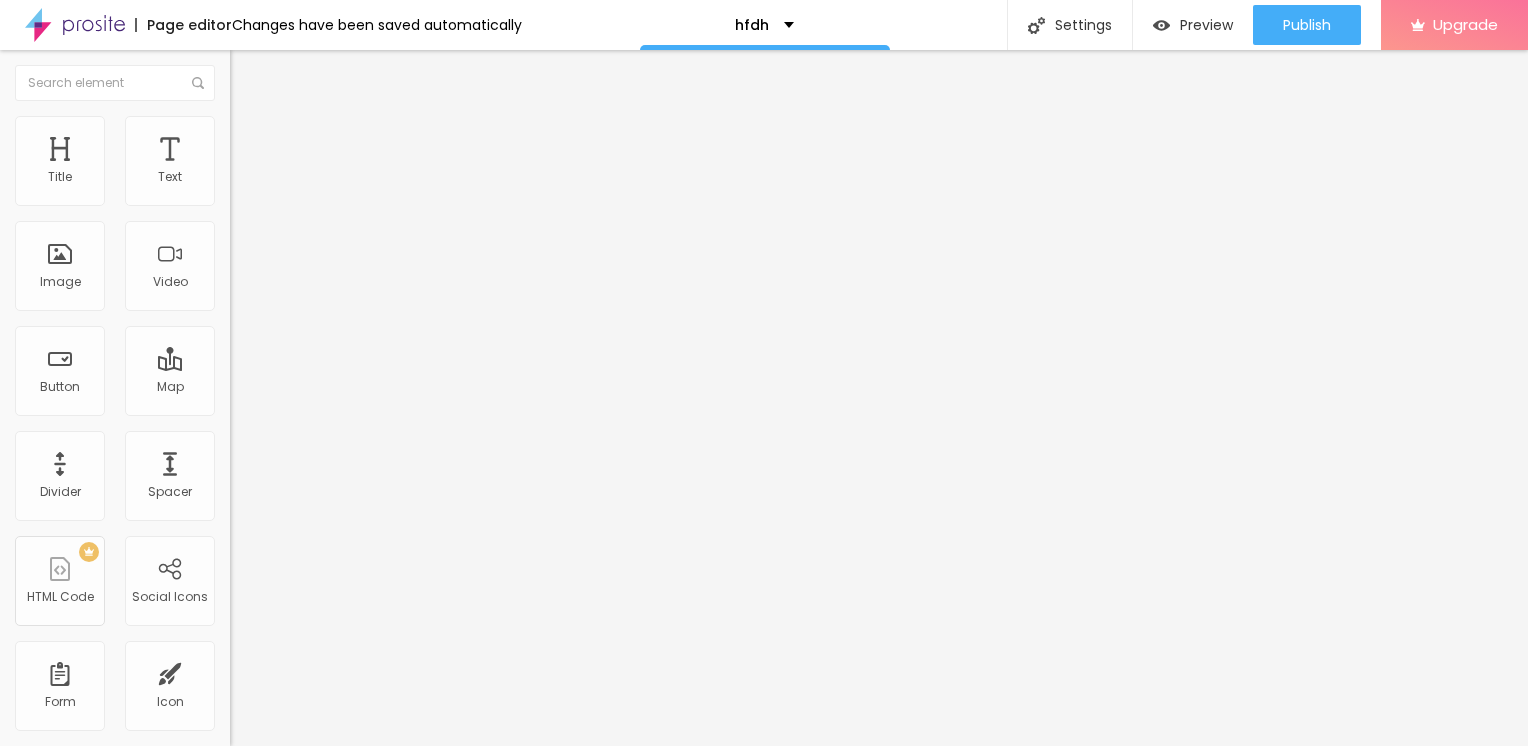 type on "35" 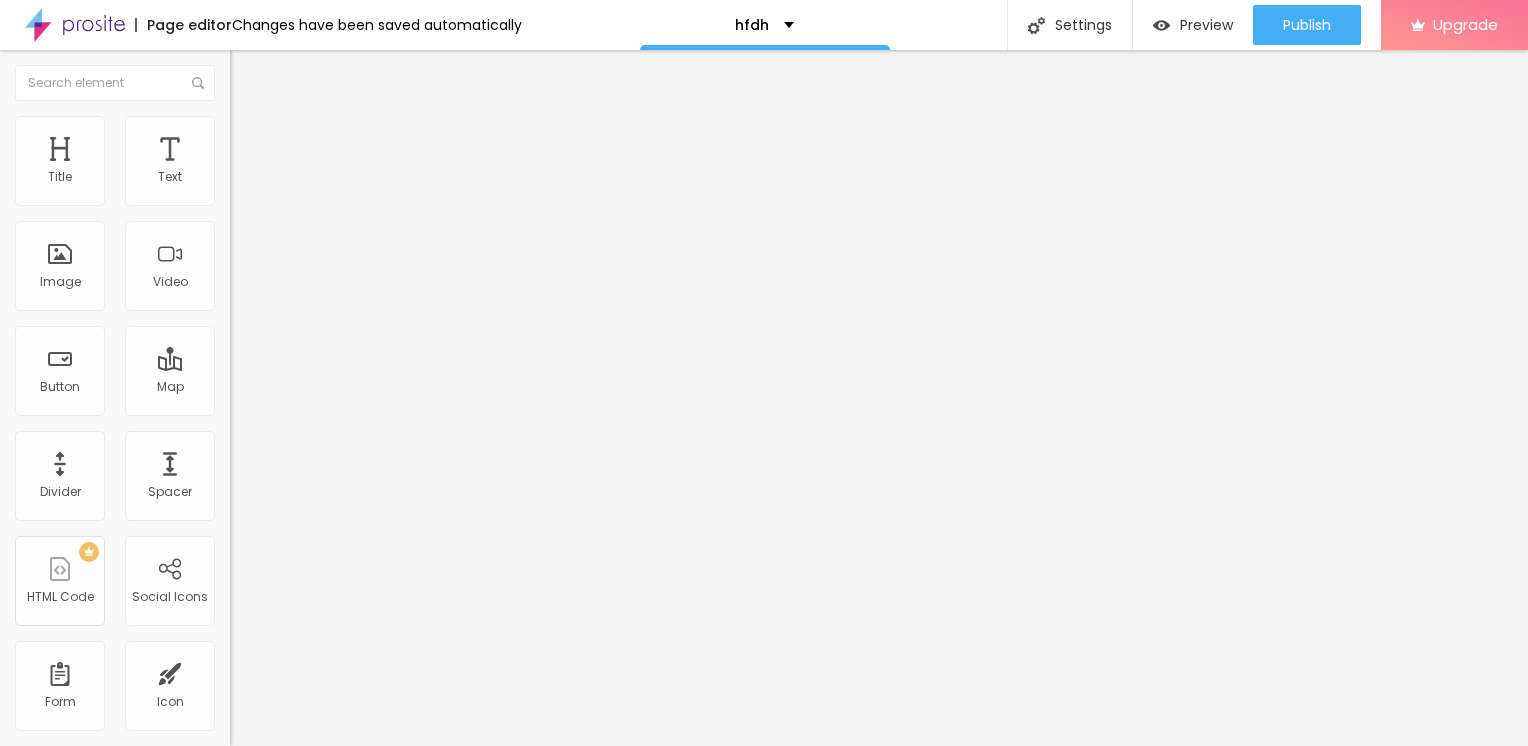 drag, startPoint x: 211, startPoint y: 216, endPoint x: -4, endPoint y: 210, distance: 215.08371 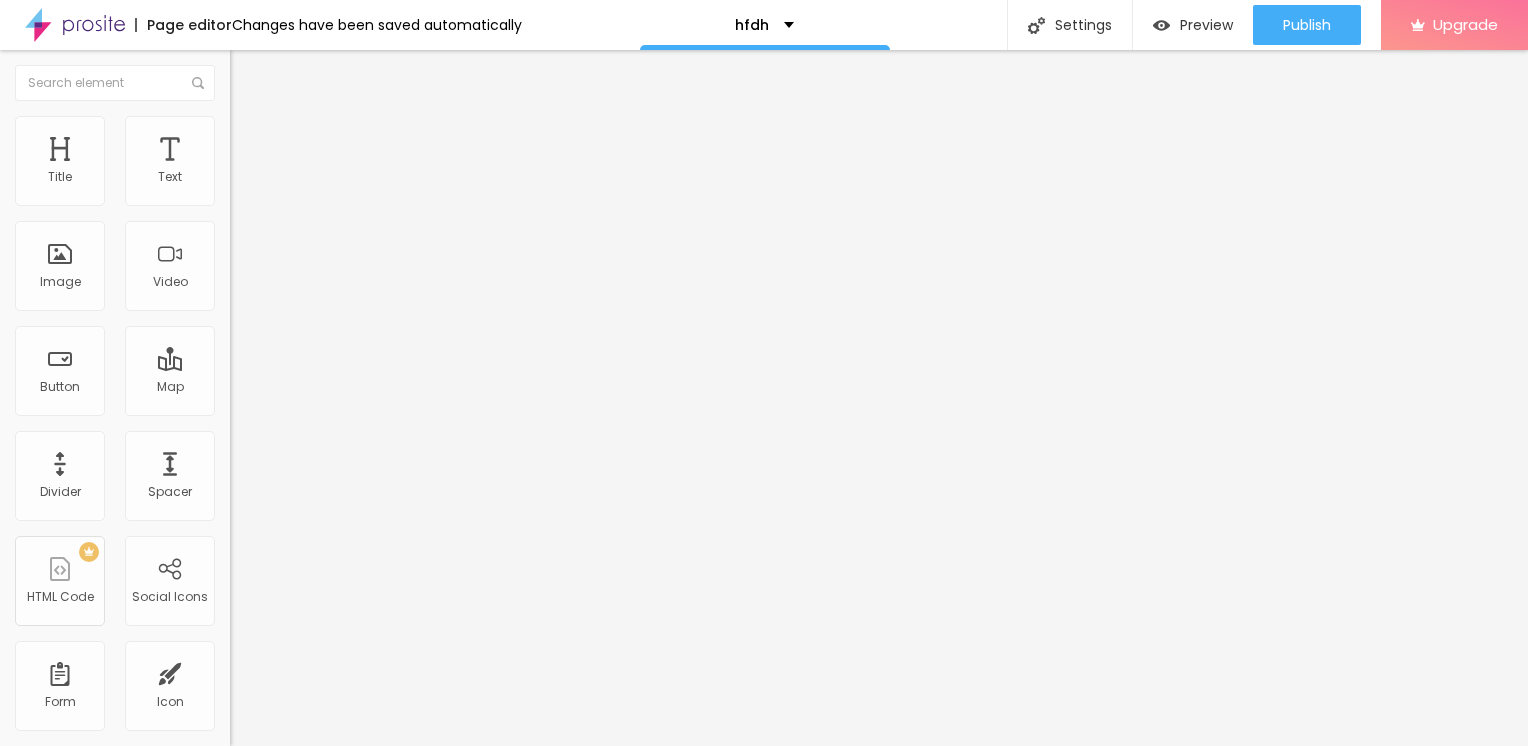 type on "10" 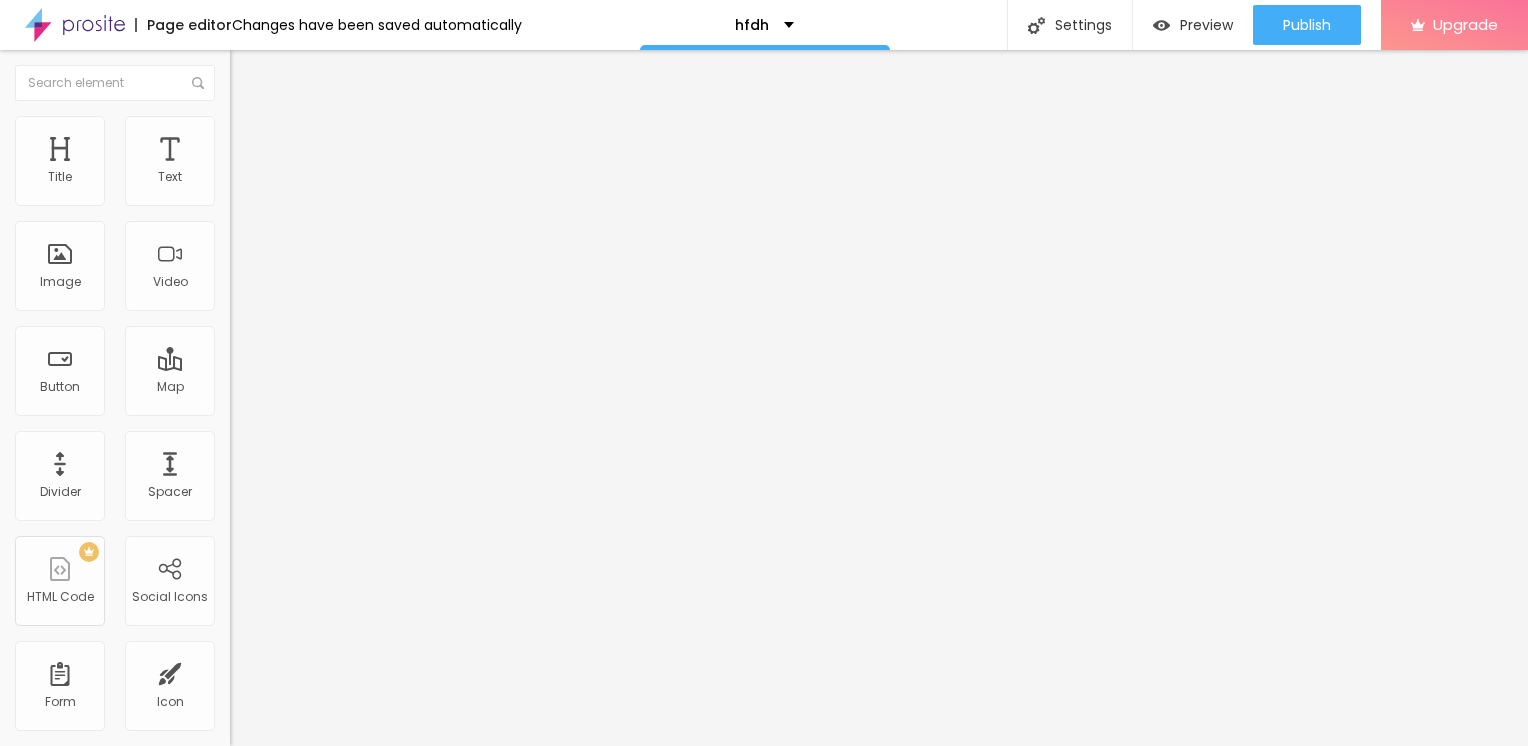 click on "Style" at bounding box center [345, 106] 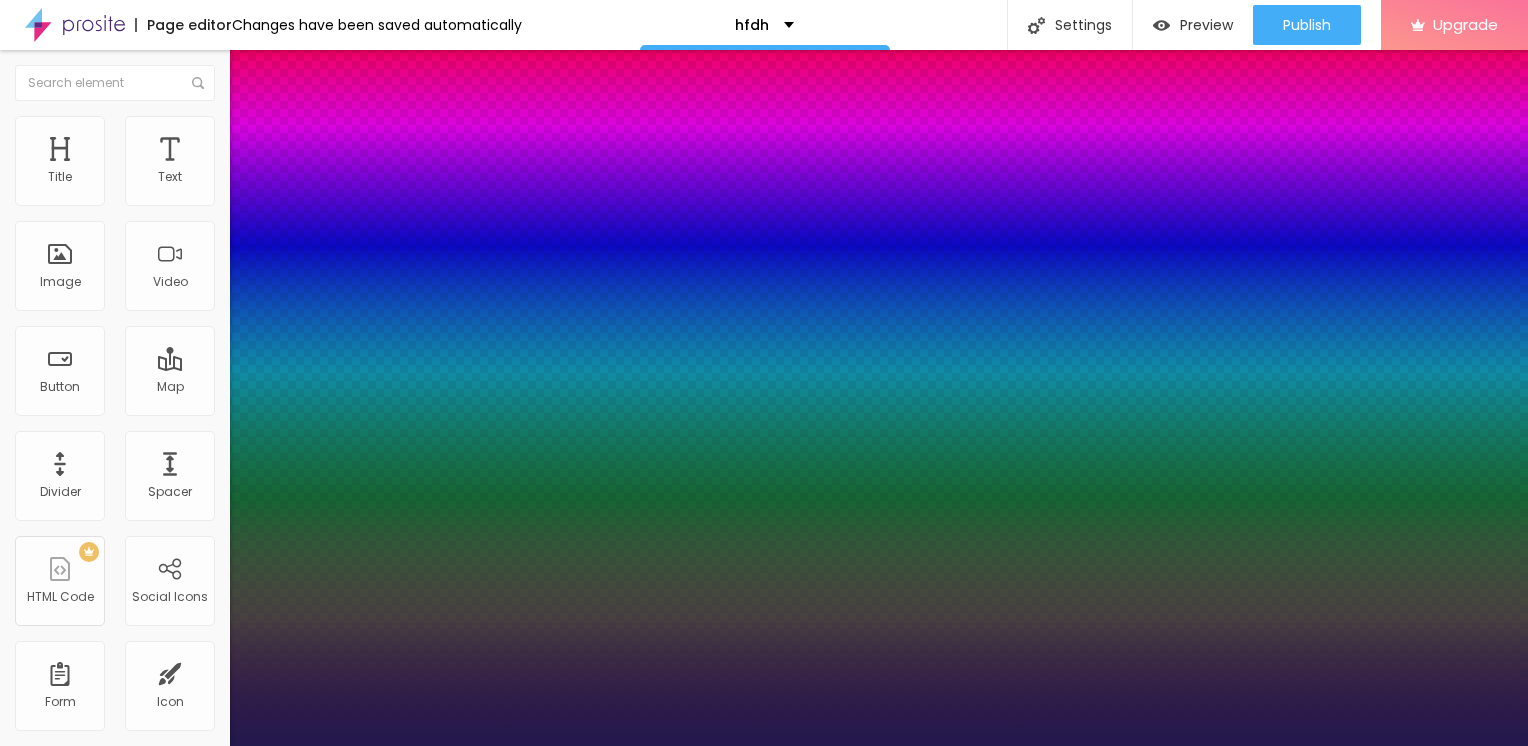 type on "1" 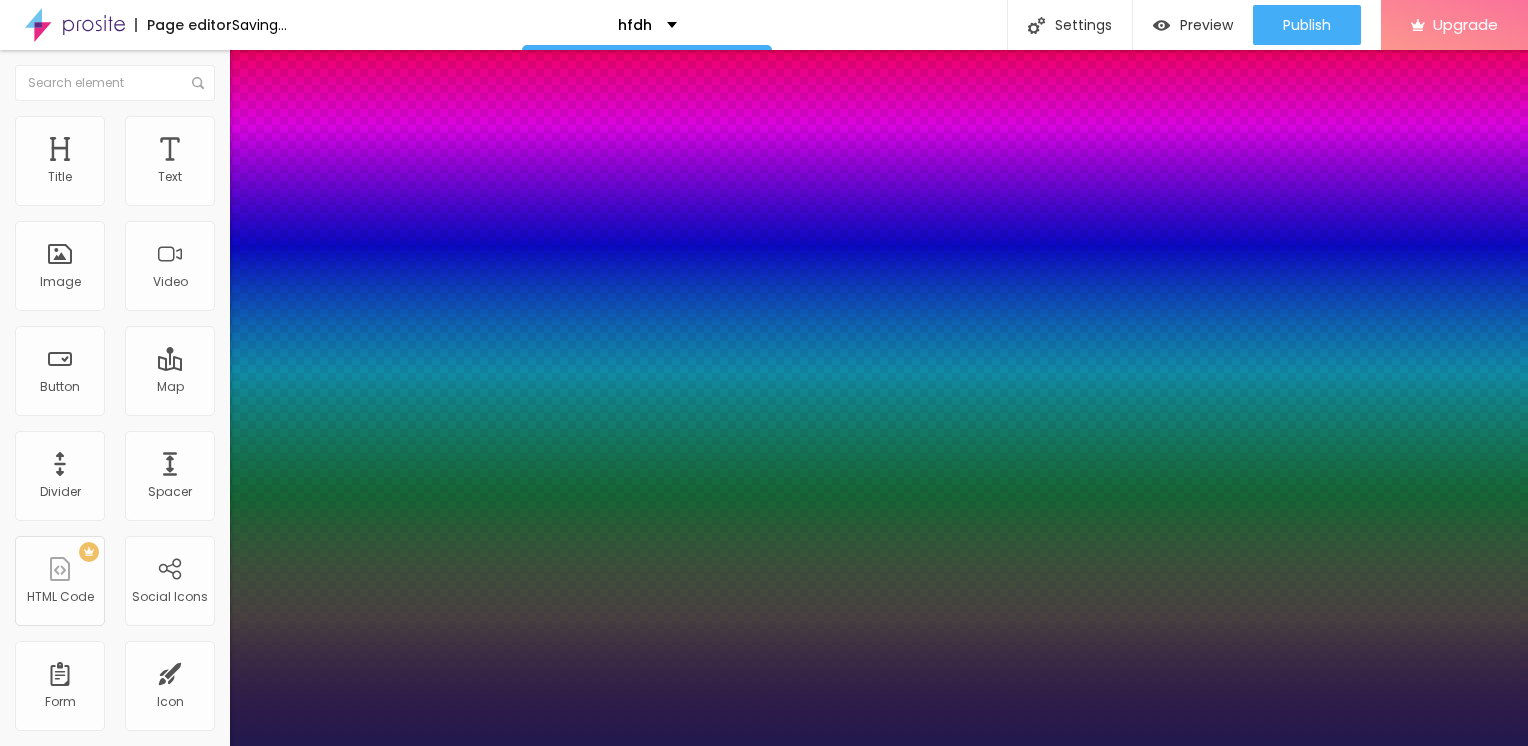 type on "24" 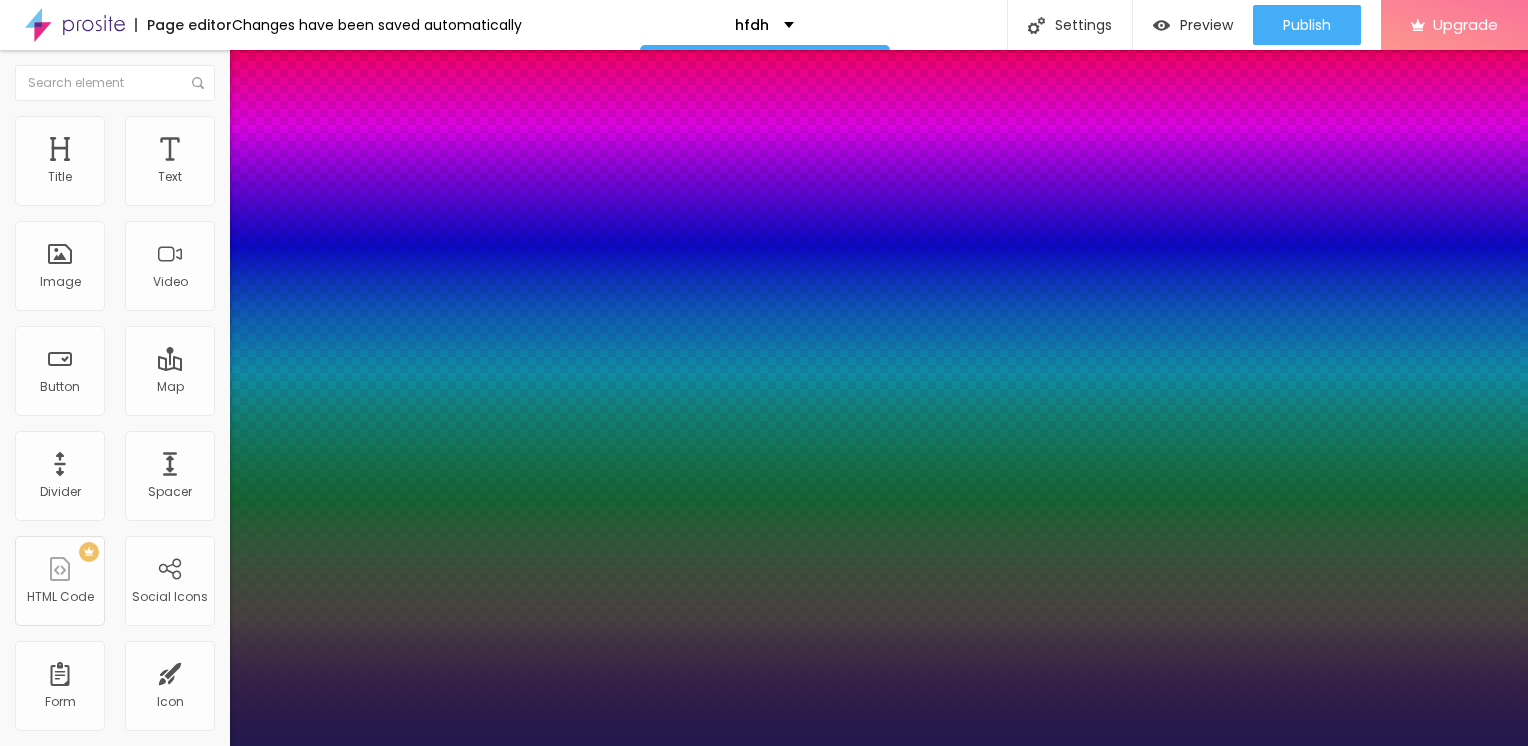 type on "25" 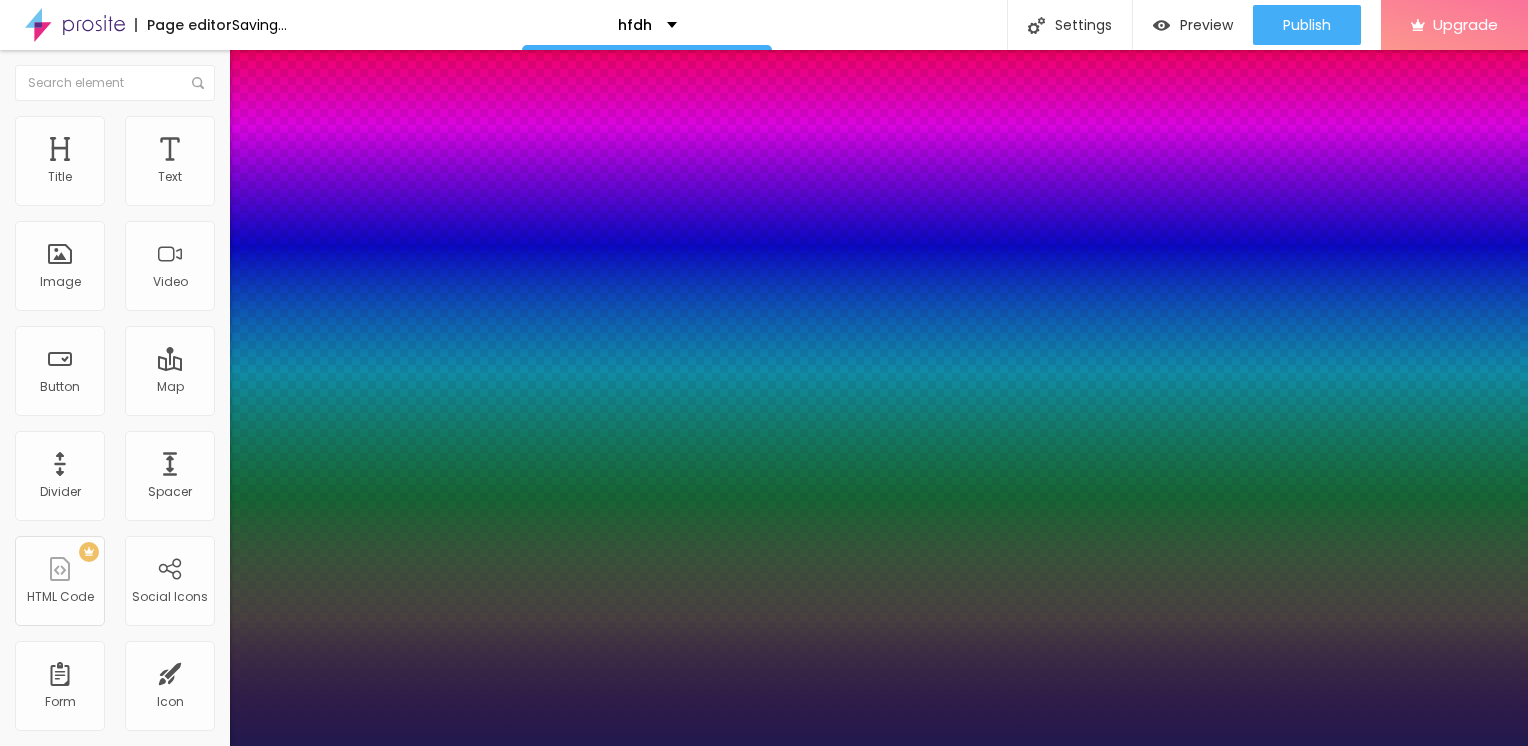 type on "1" 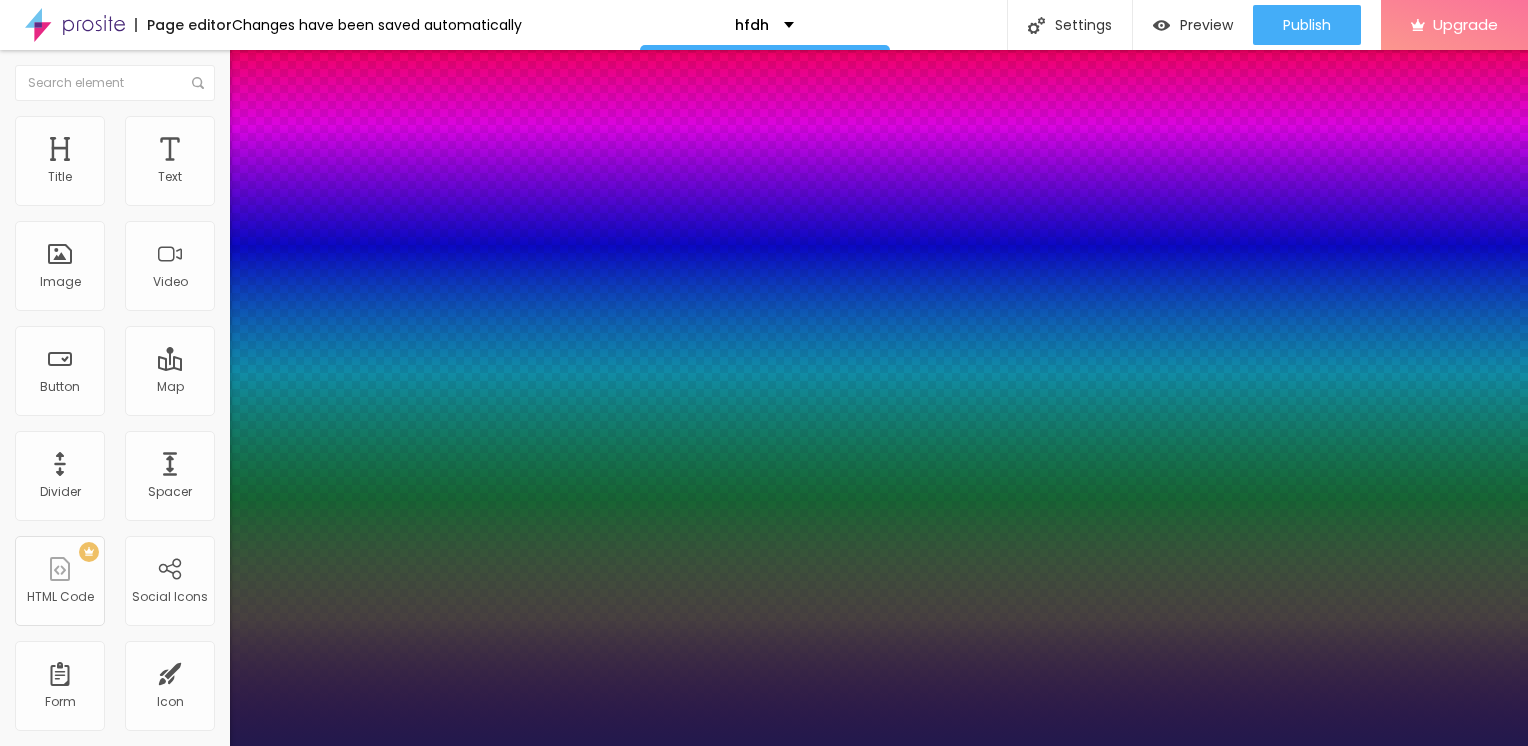 click at bounding box center [764, 746] 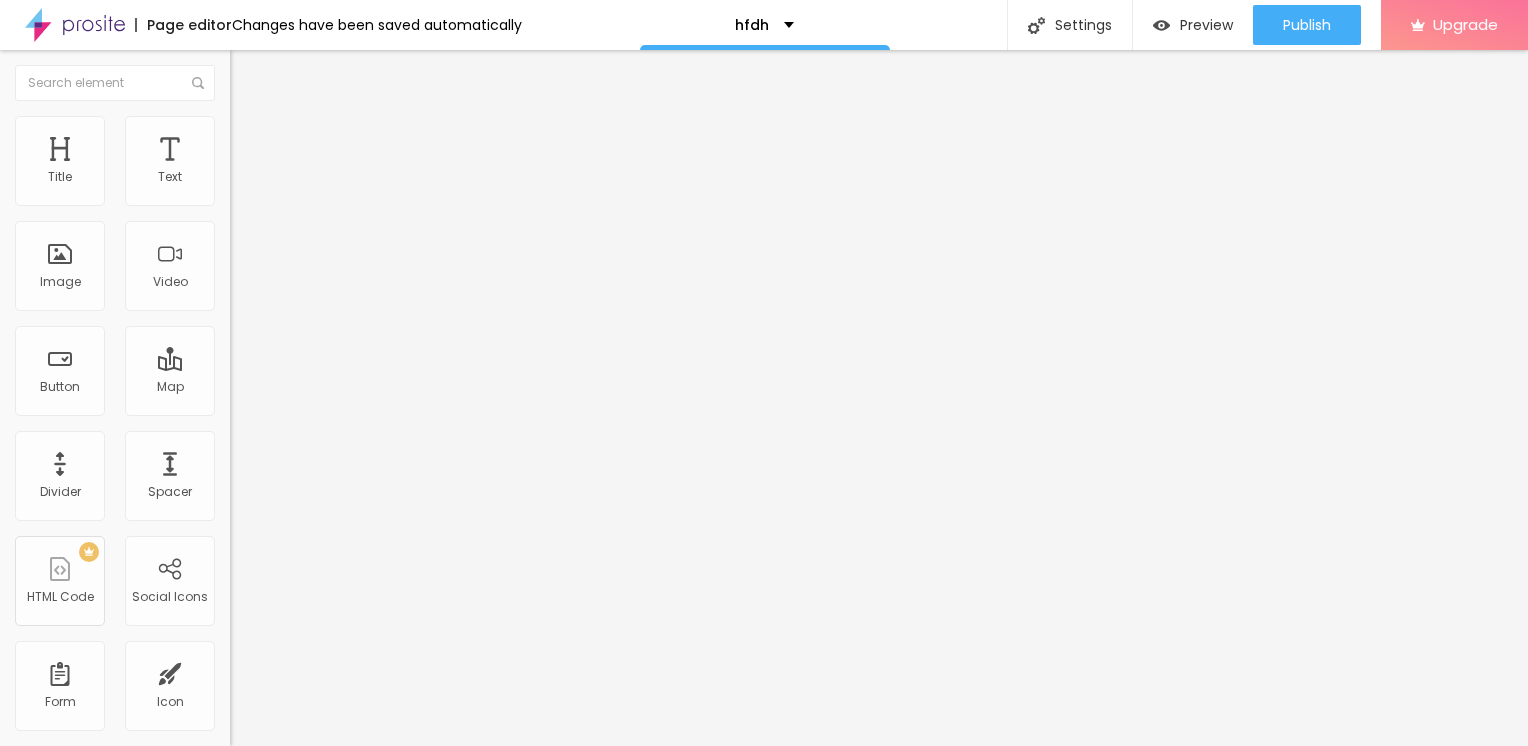 click on "Edit Text" at bounding box center (290, 73) 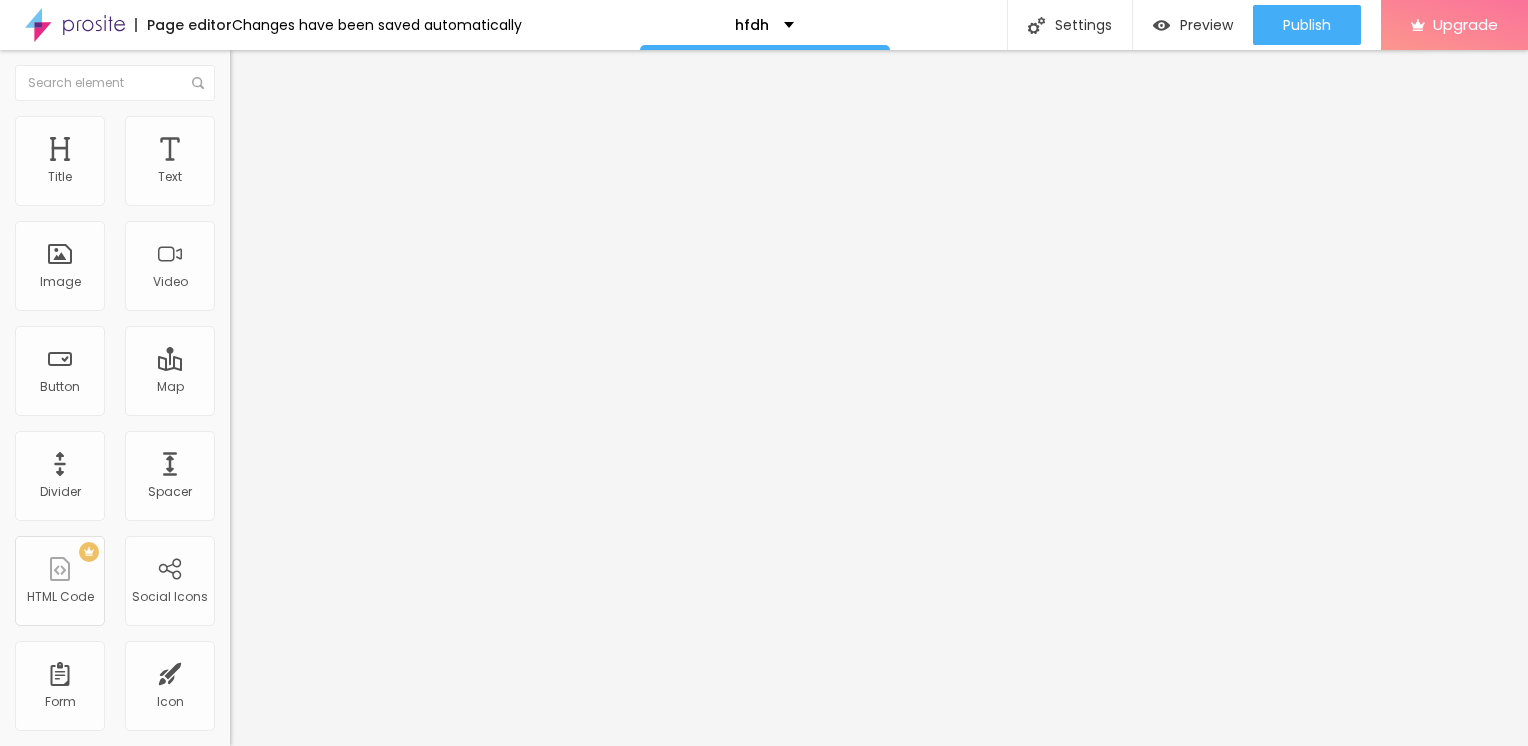 click on "Click me" at bounding box center (350, 178) 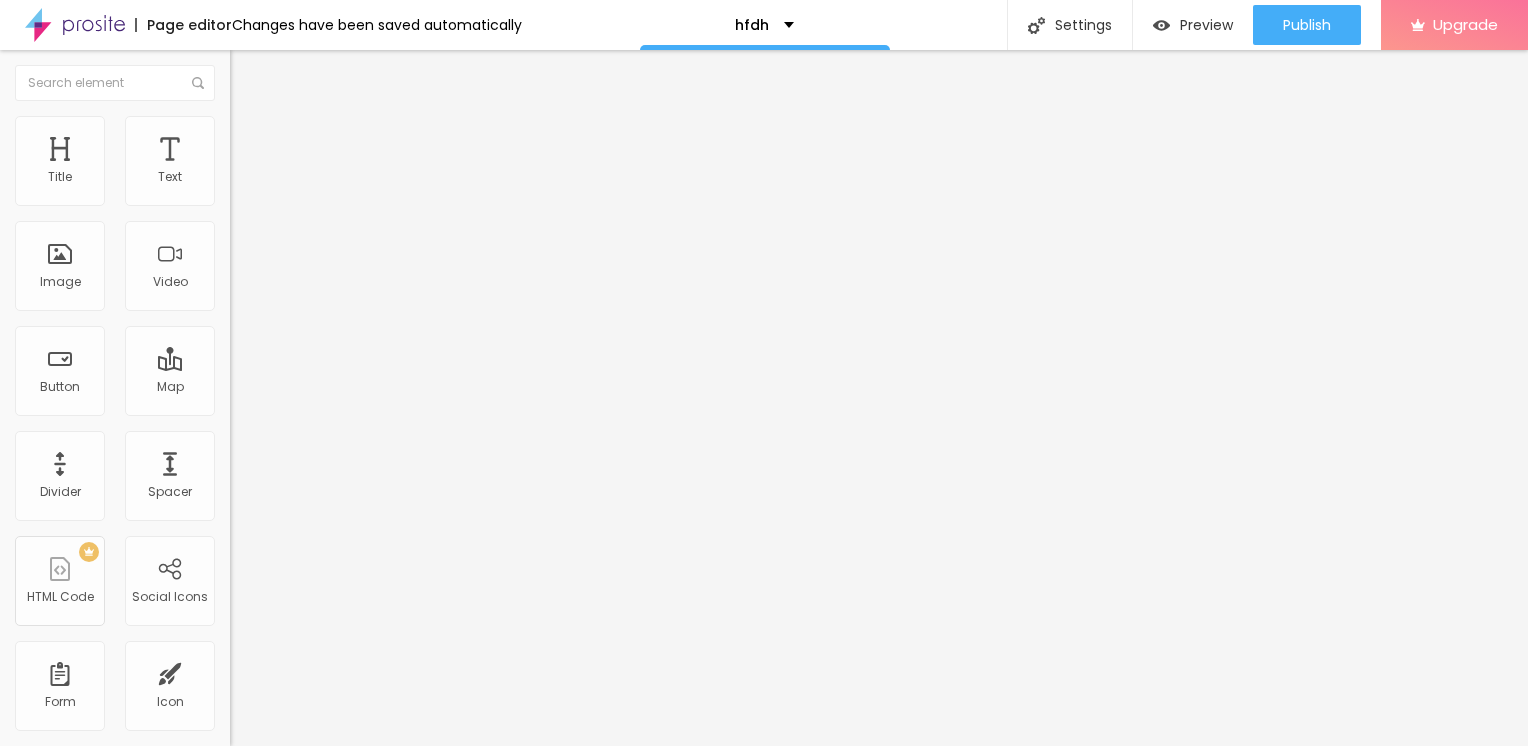 scroll, scrollTop: 0, scrollLeft: 0, axis: both 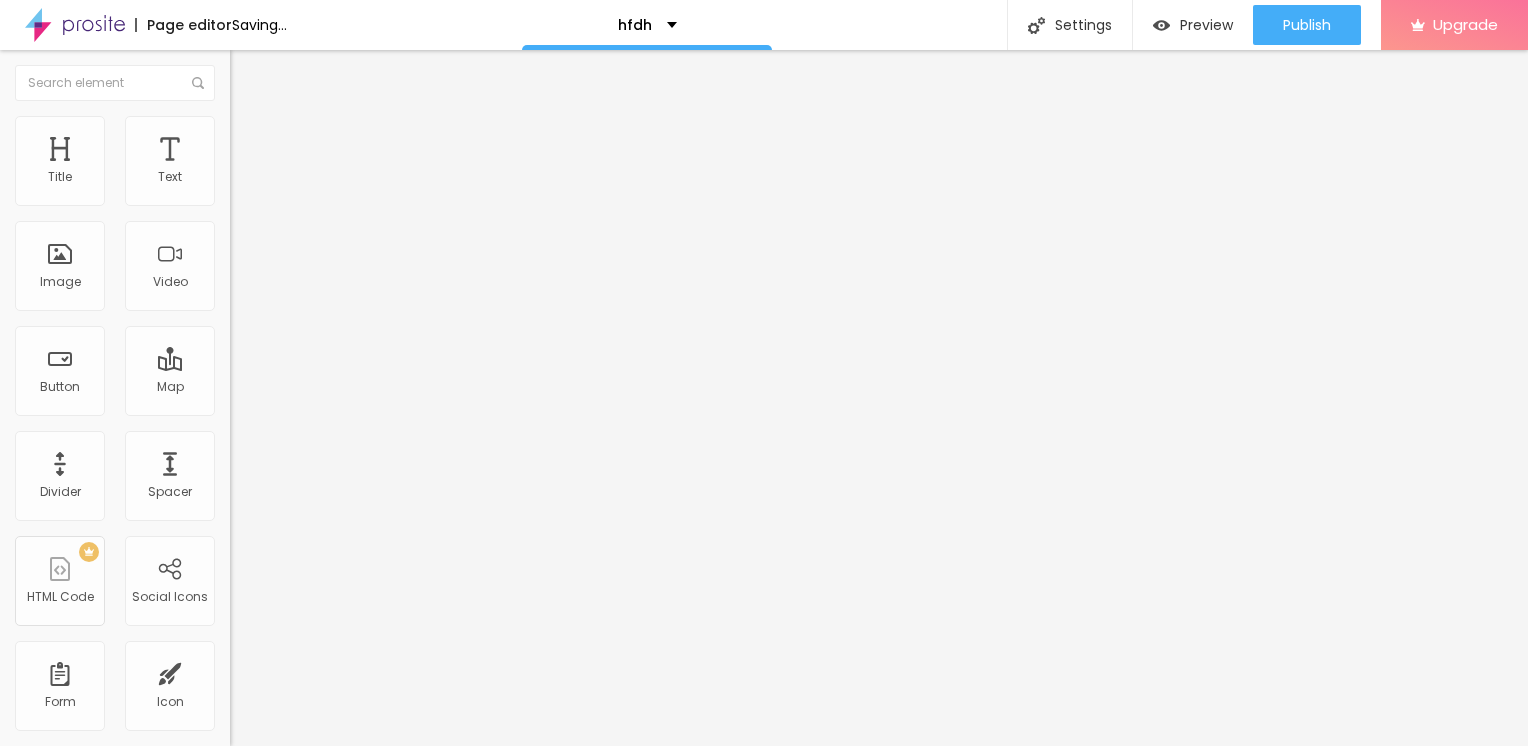 type on "→ VIEW DOCUMENT HERE" 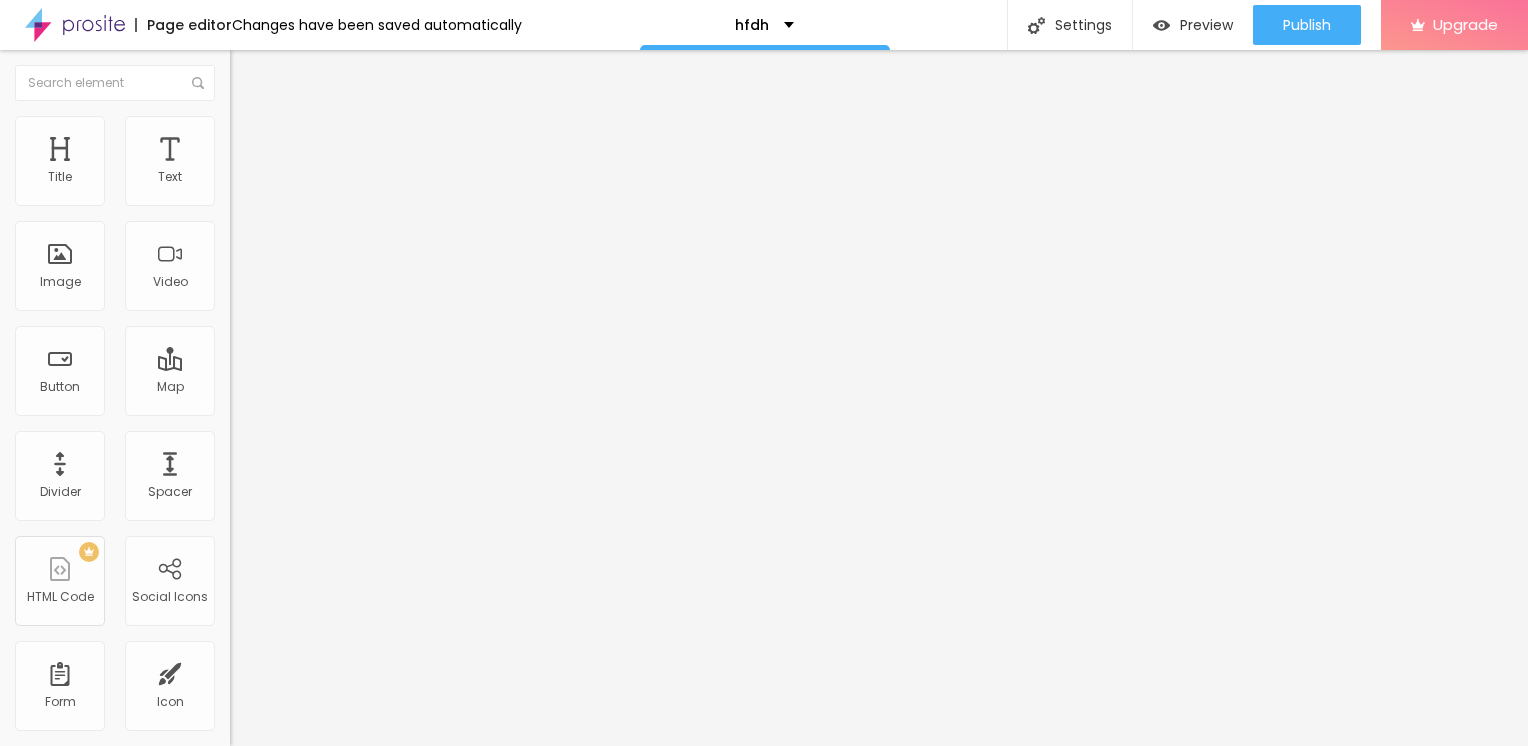 click at bounding box center (350, 402) 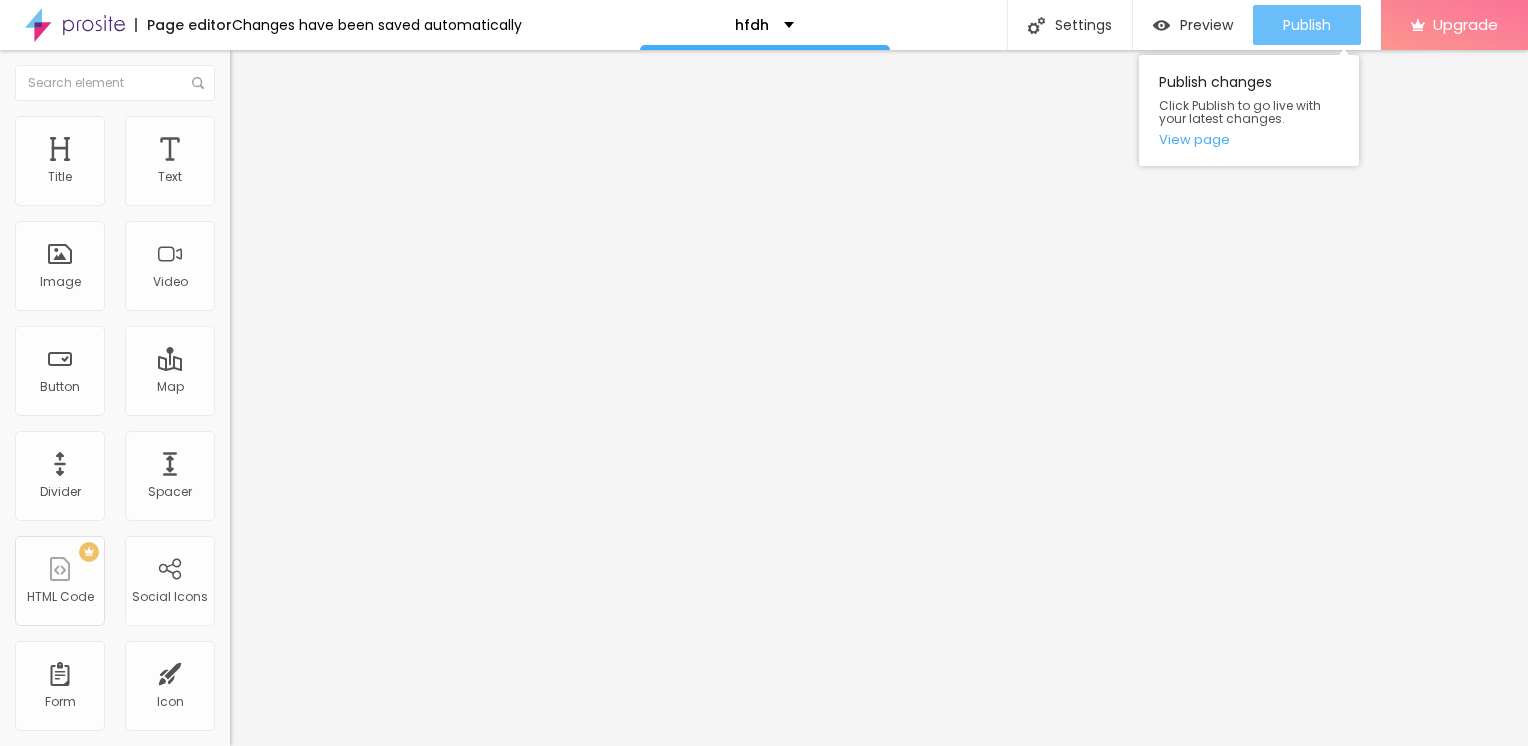 type on "https://mldistributionsgroup.com/" 